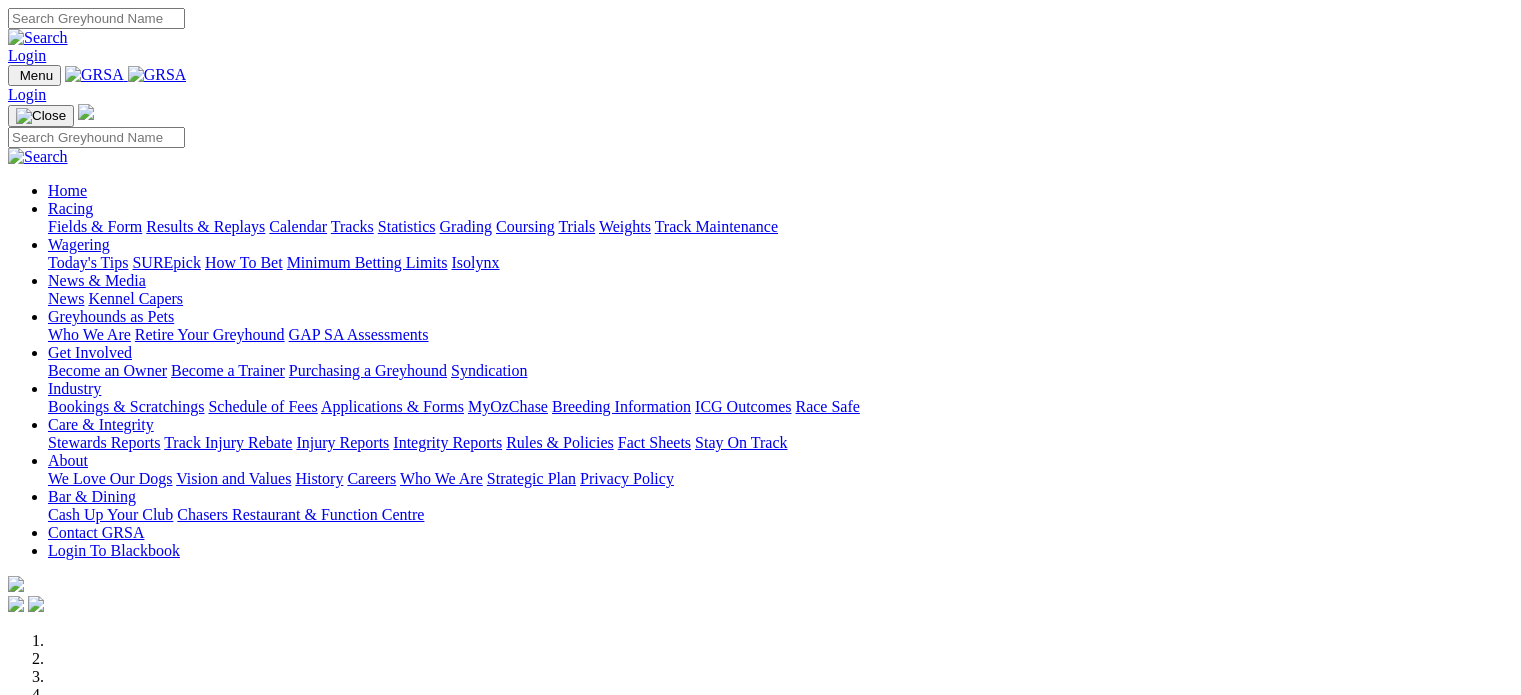 scroll, scrollTop: 0, scrollLeft: 0, axis: both 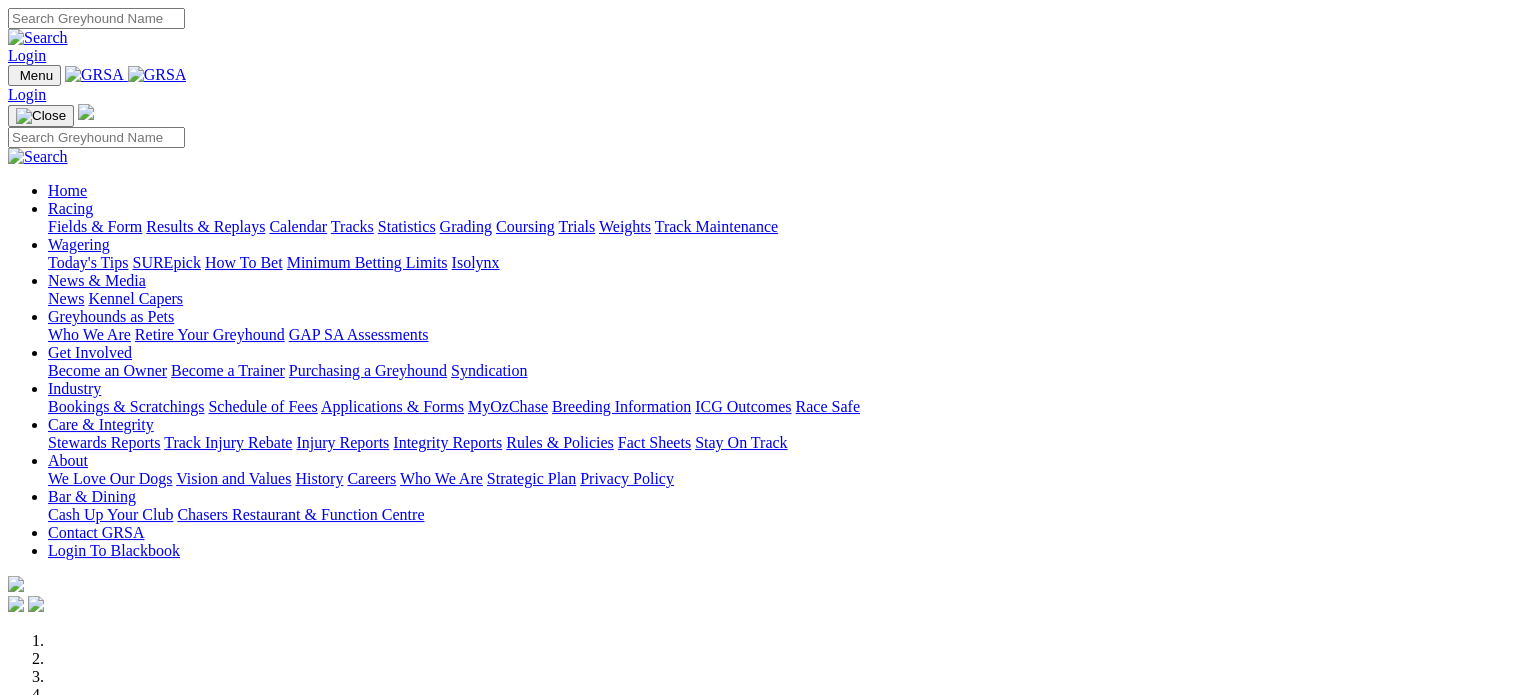 click on "Statistics" at bounding box center [407, 226] 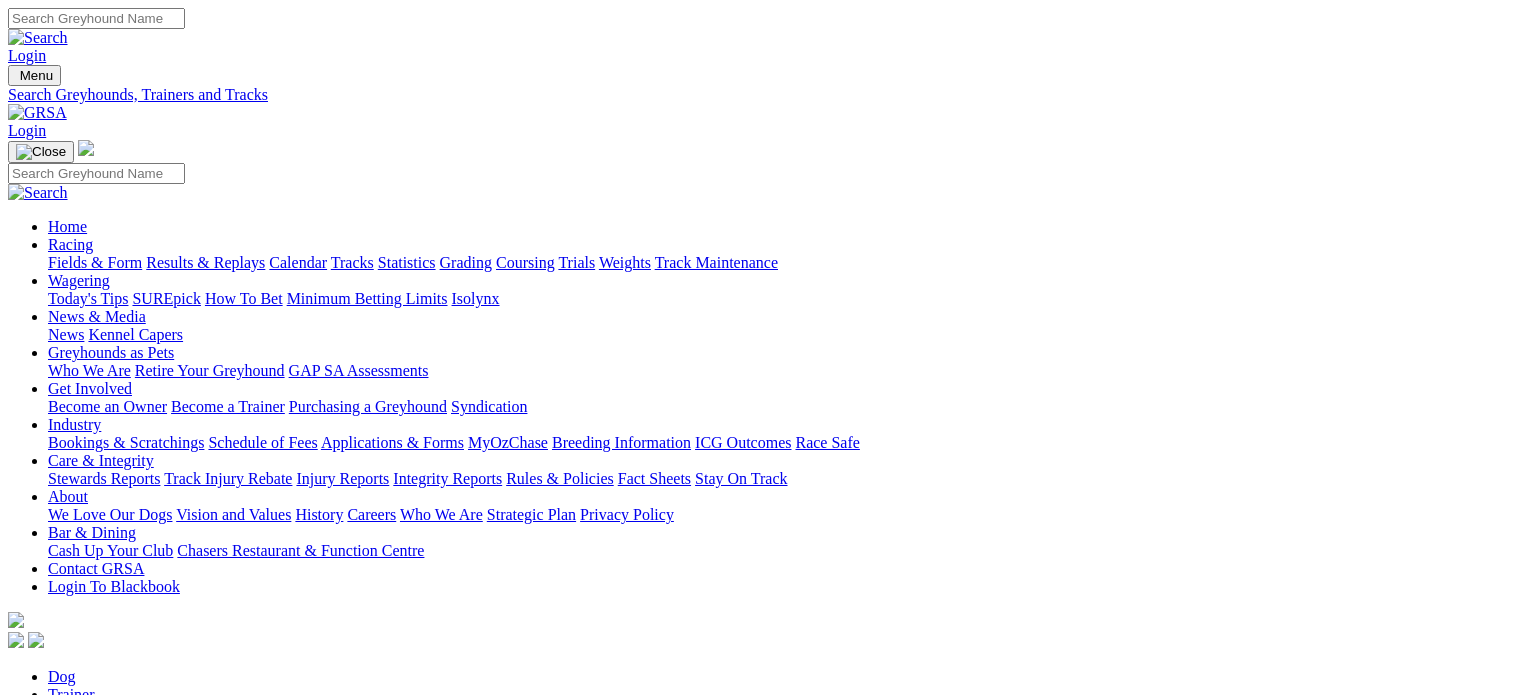 scroll, scrollTop: 0, scrollLeft: 0, axis: both 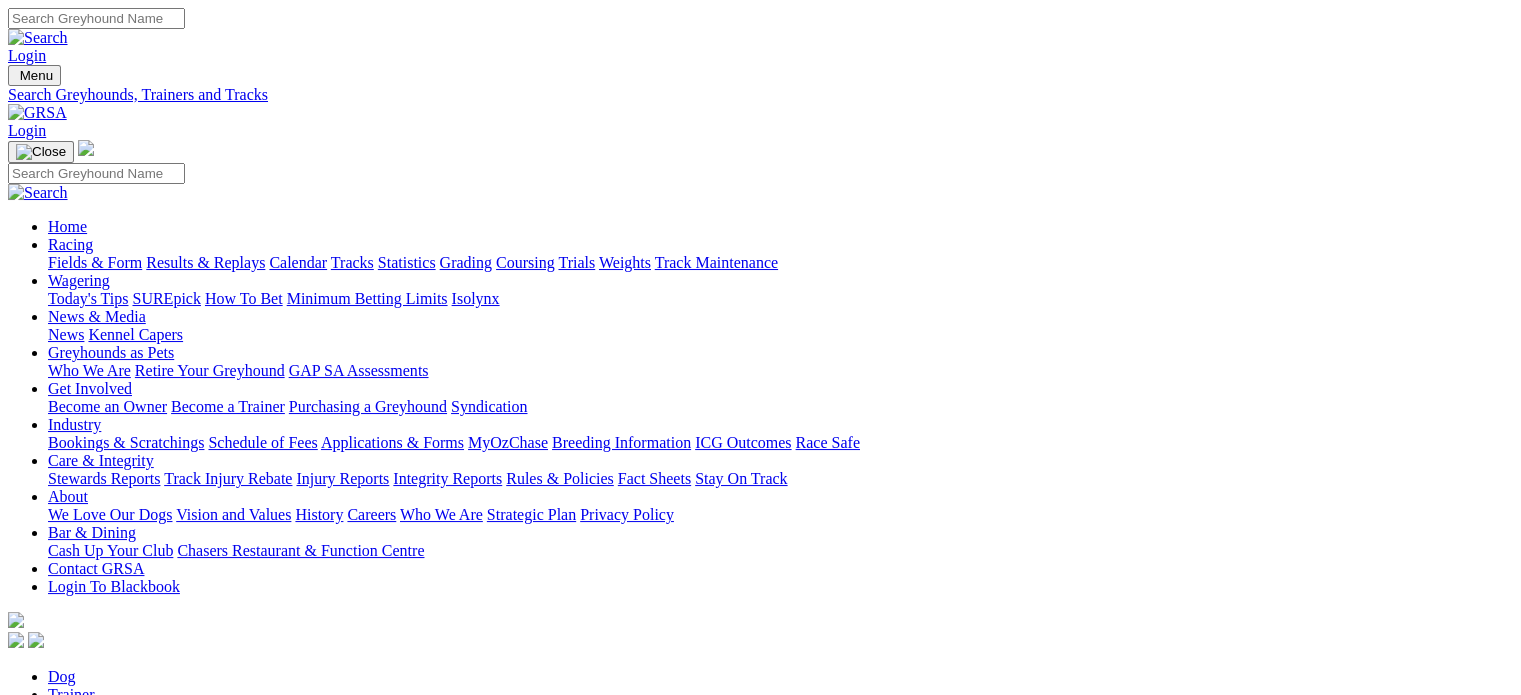 click at bounding box center [206, 748] 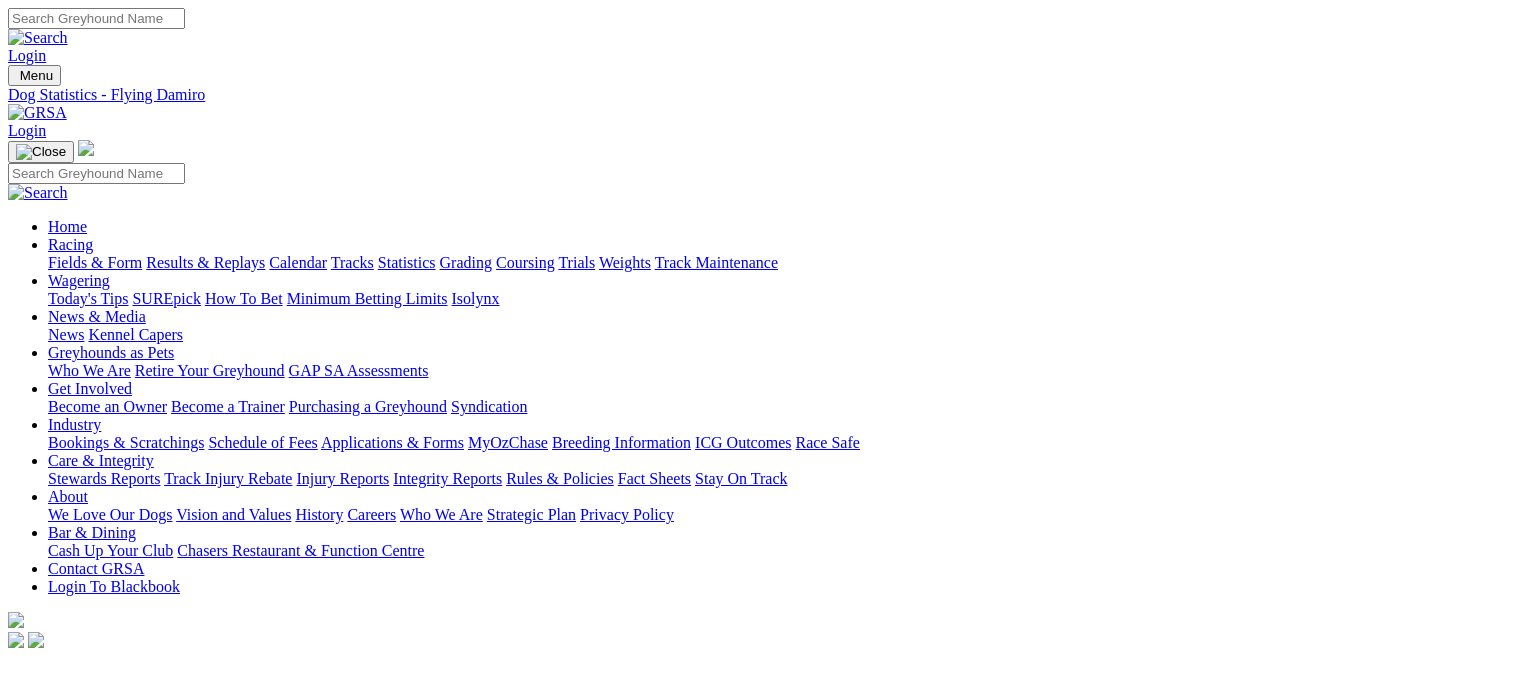 scroll, scrollTop: 0, scrollLeft: 0, axis: both 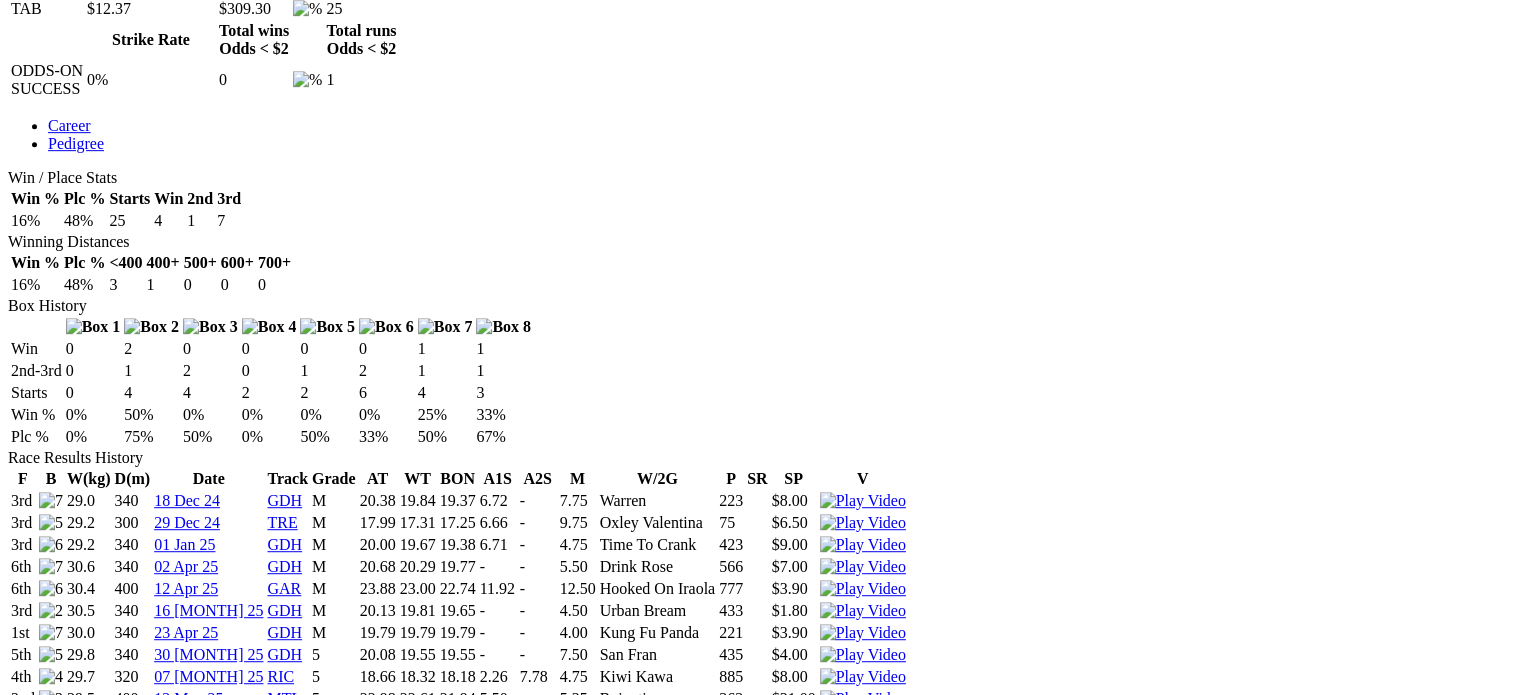 click at bounding box center [863, 1029] 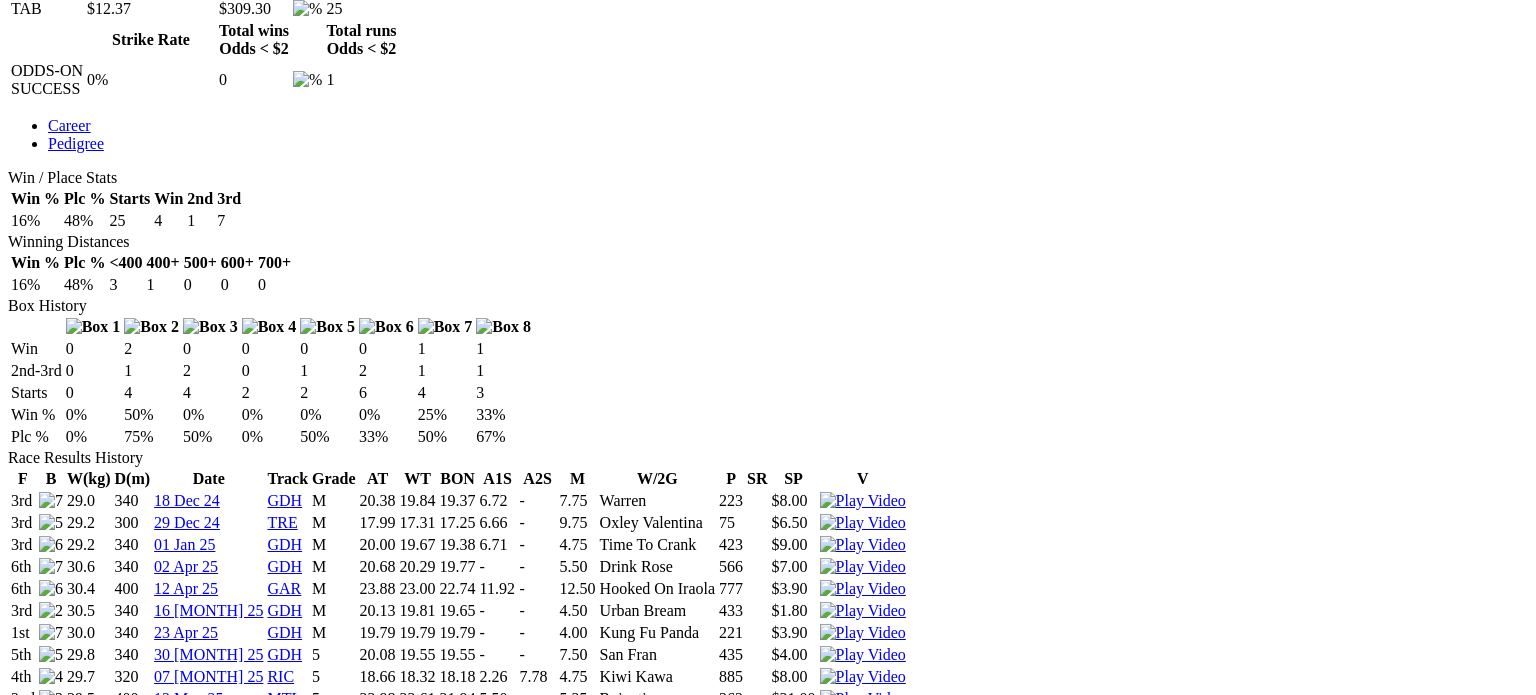 click at bounding box center [248, 4546] 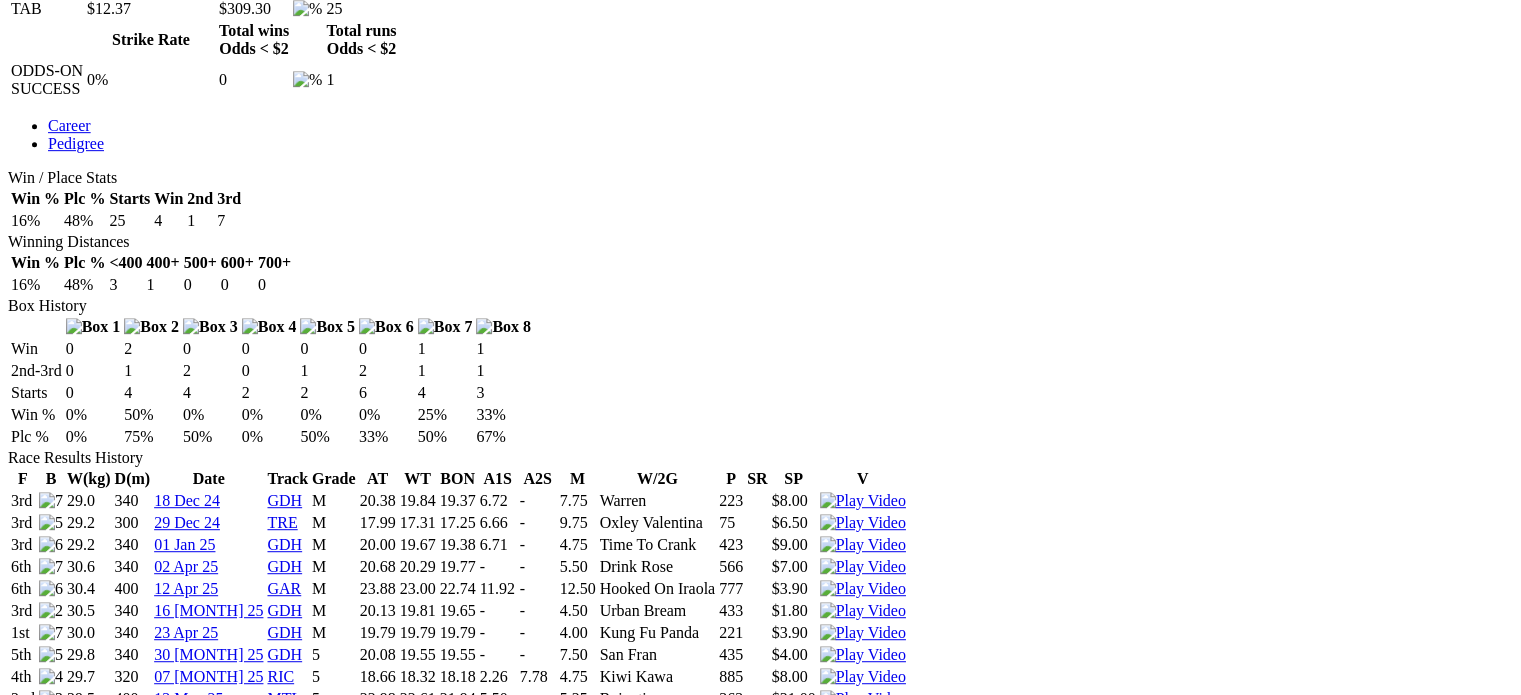 click at bounding box center (863, 1007) 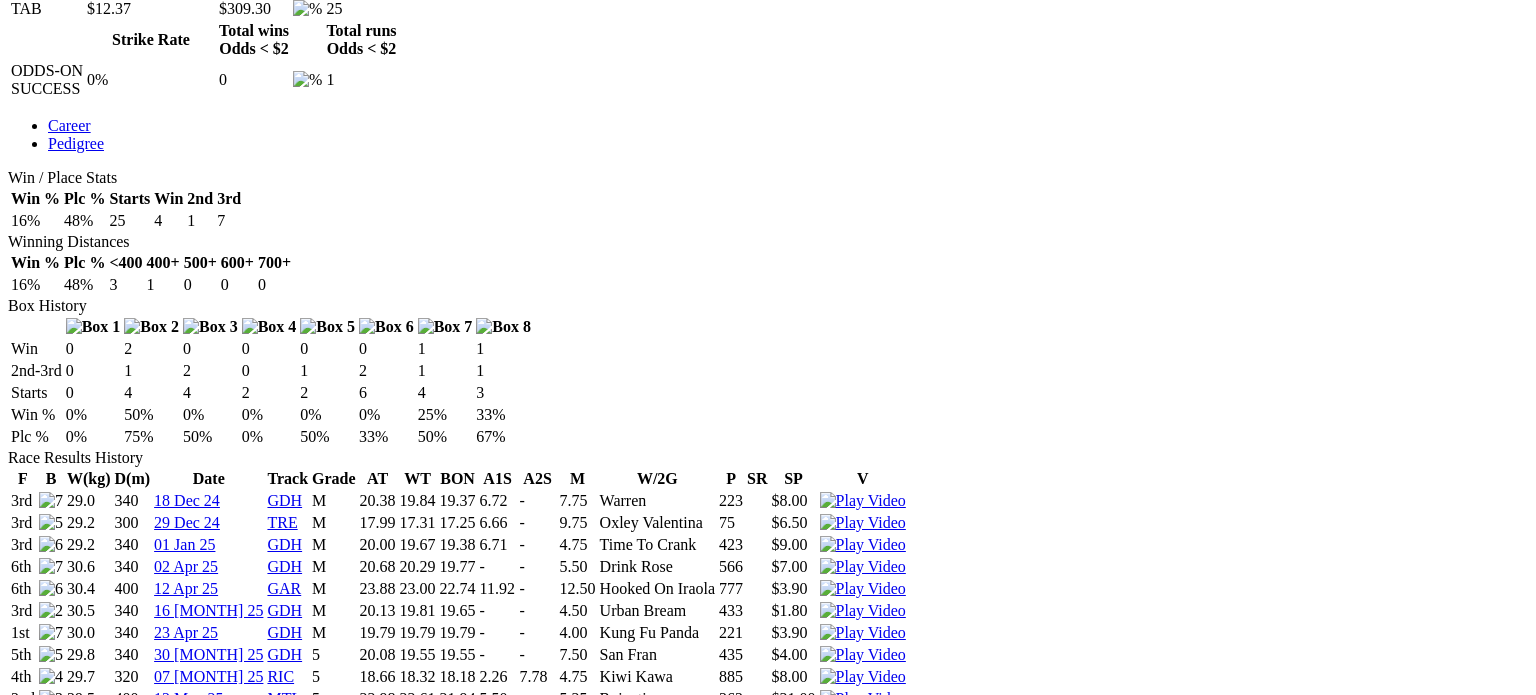 click at bounding box center (158, 4486) 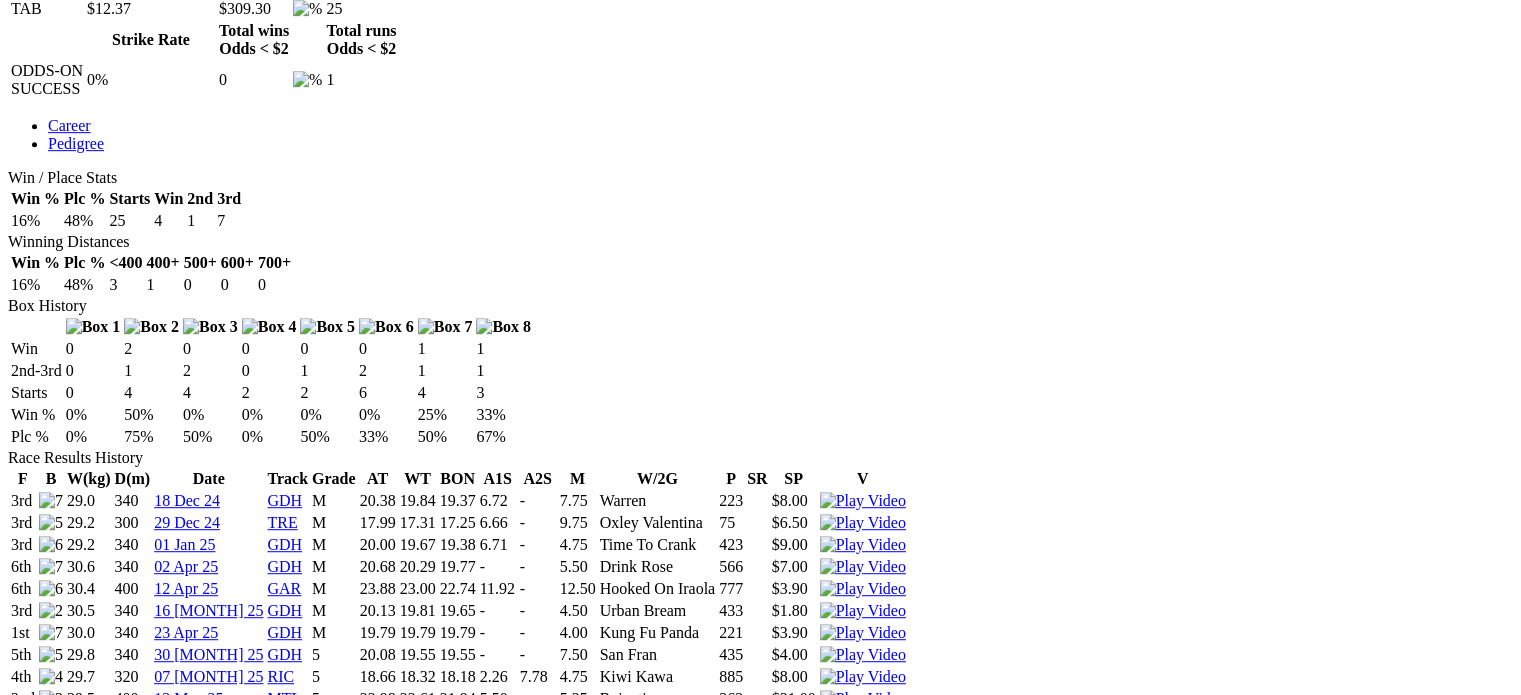 click at bounding box center [863, 1007] 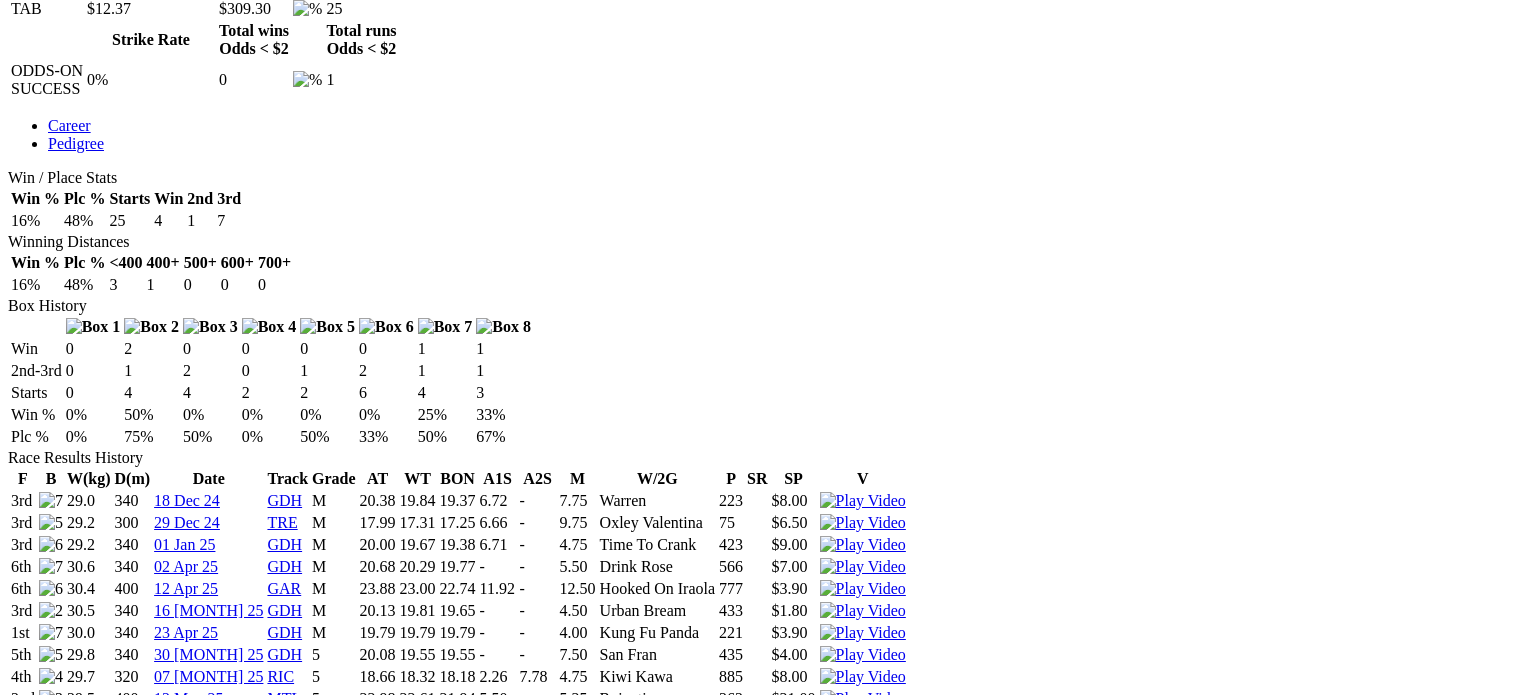 click at bounding box center [248, 4546] 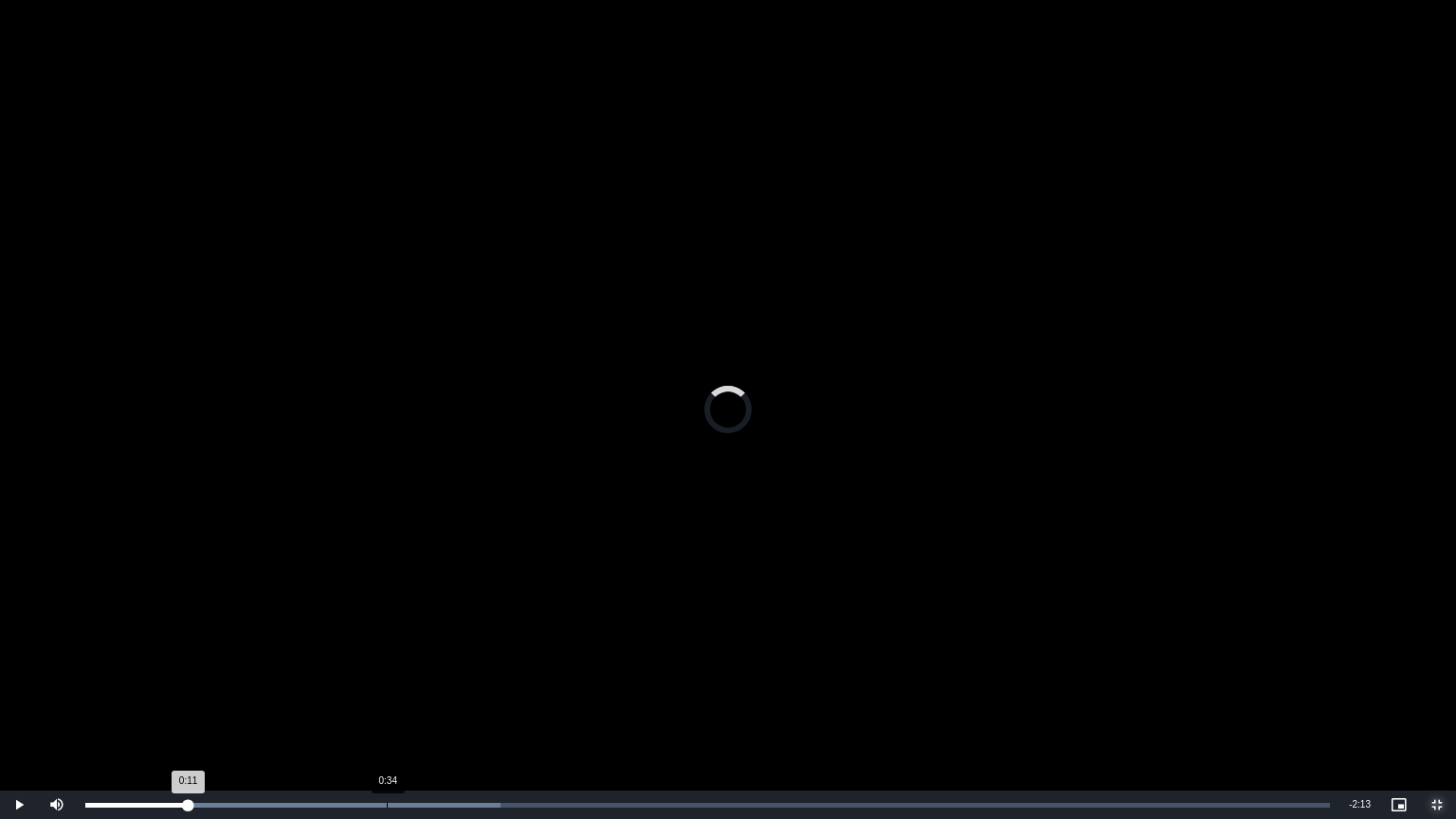 click on "Loaded :  33.37% 0:34 0:11" at bounding box center (707, 805) 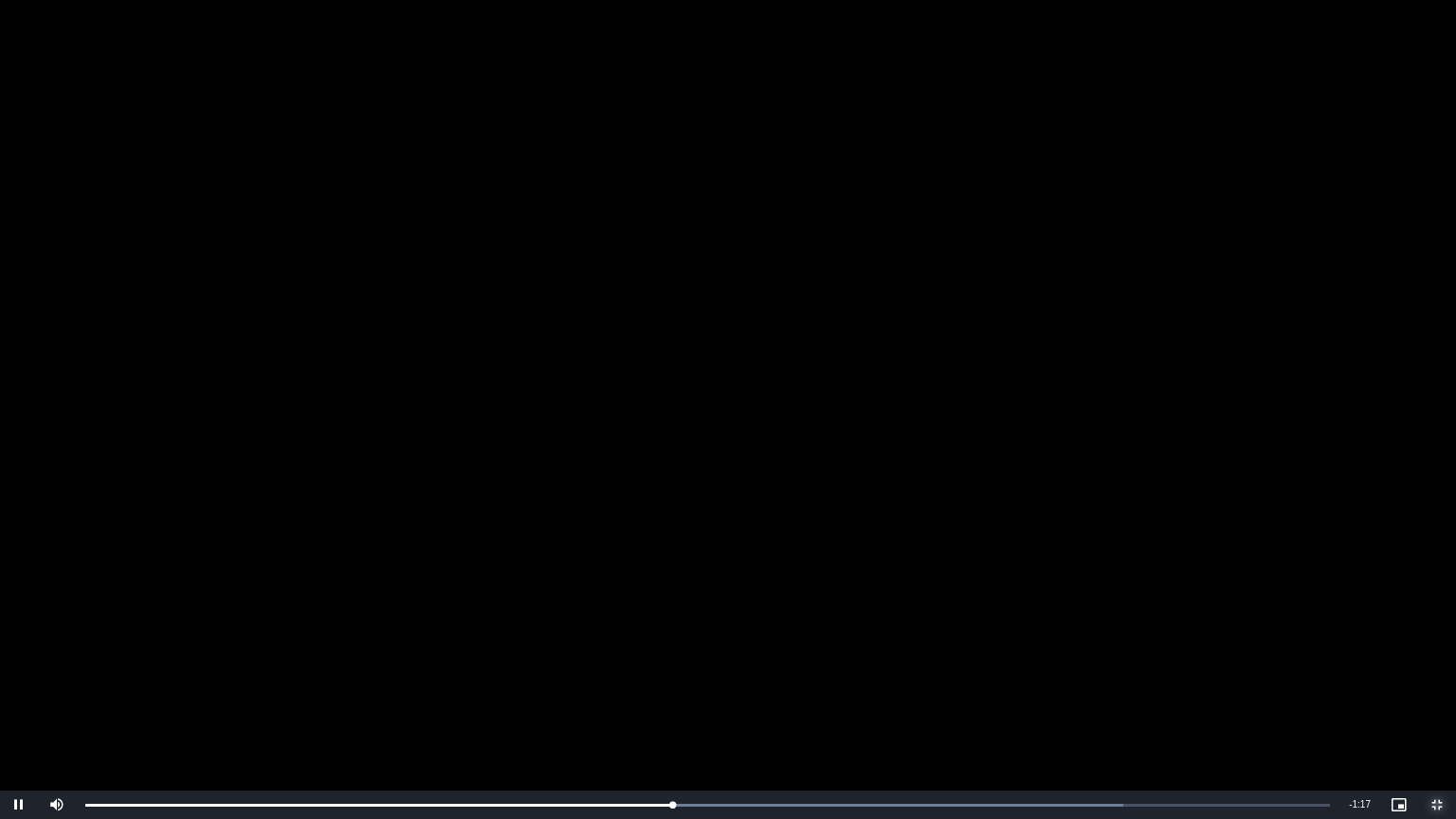 click at bounding box center (1437, 805) 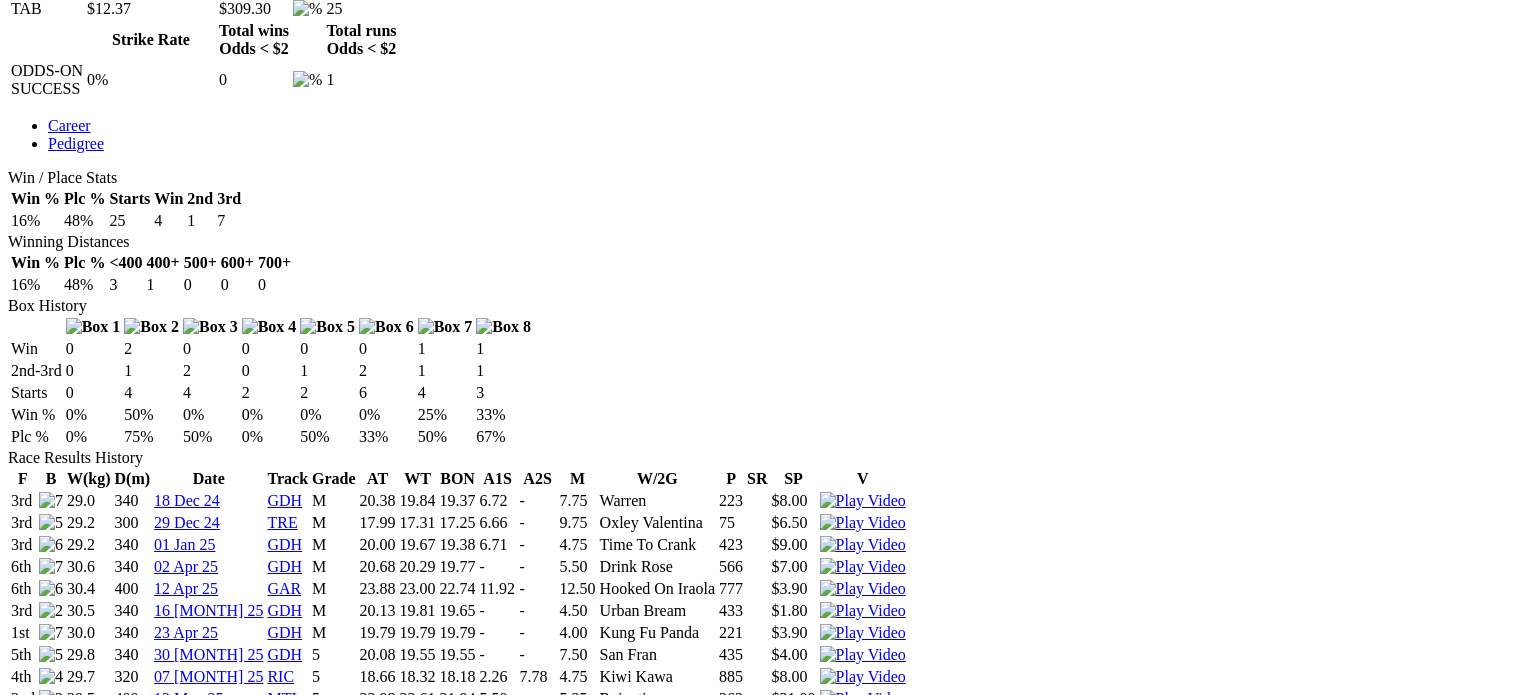click at bounding box center [16, 4340] 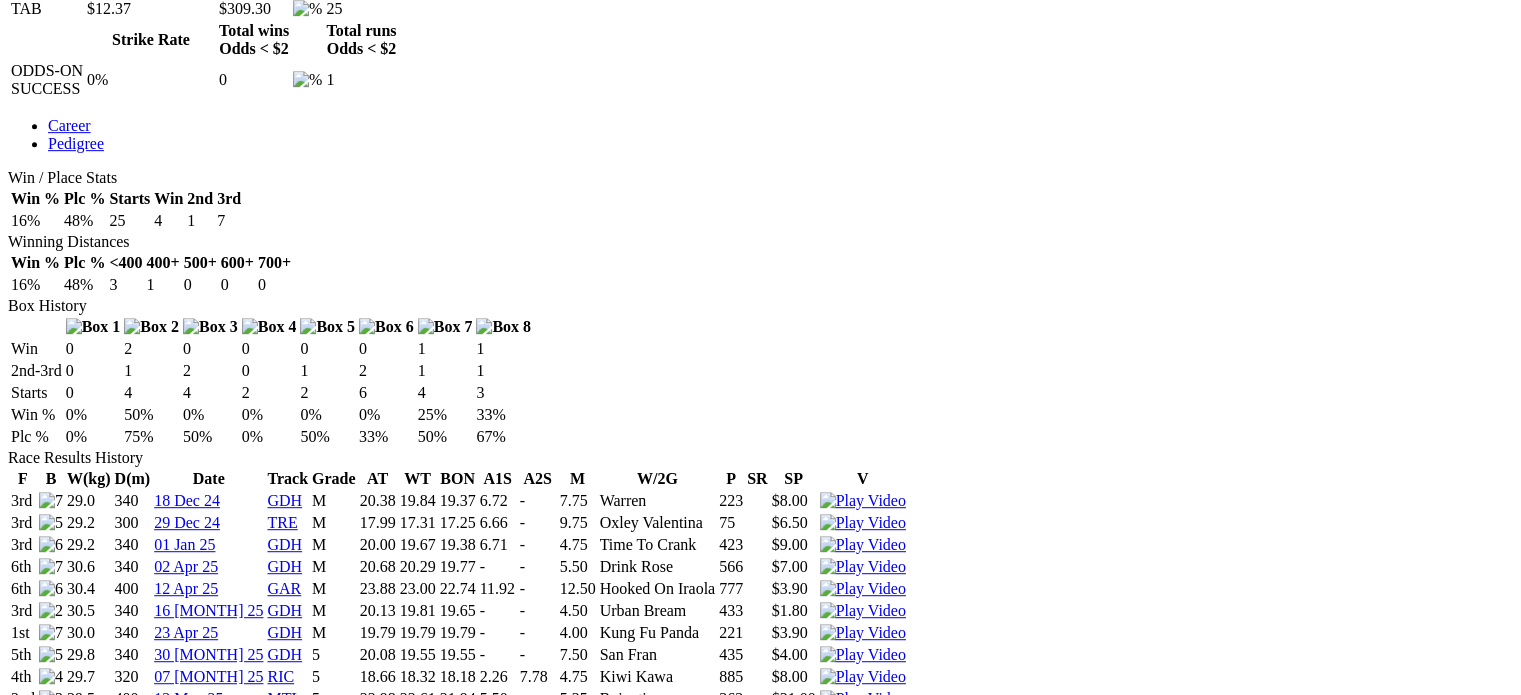click at bounding box center (863, 985) 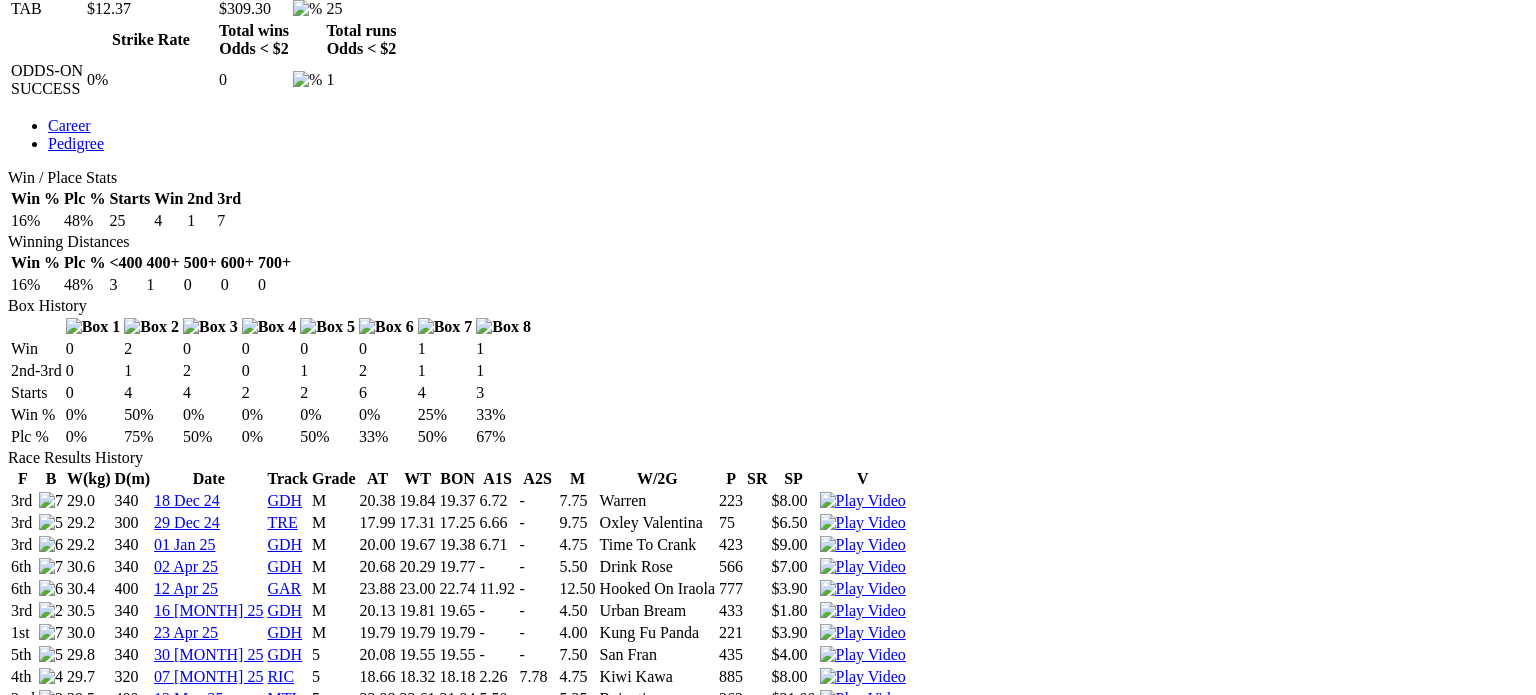 click at bounding box center (248, 4546) 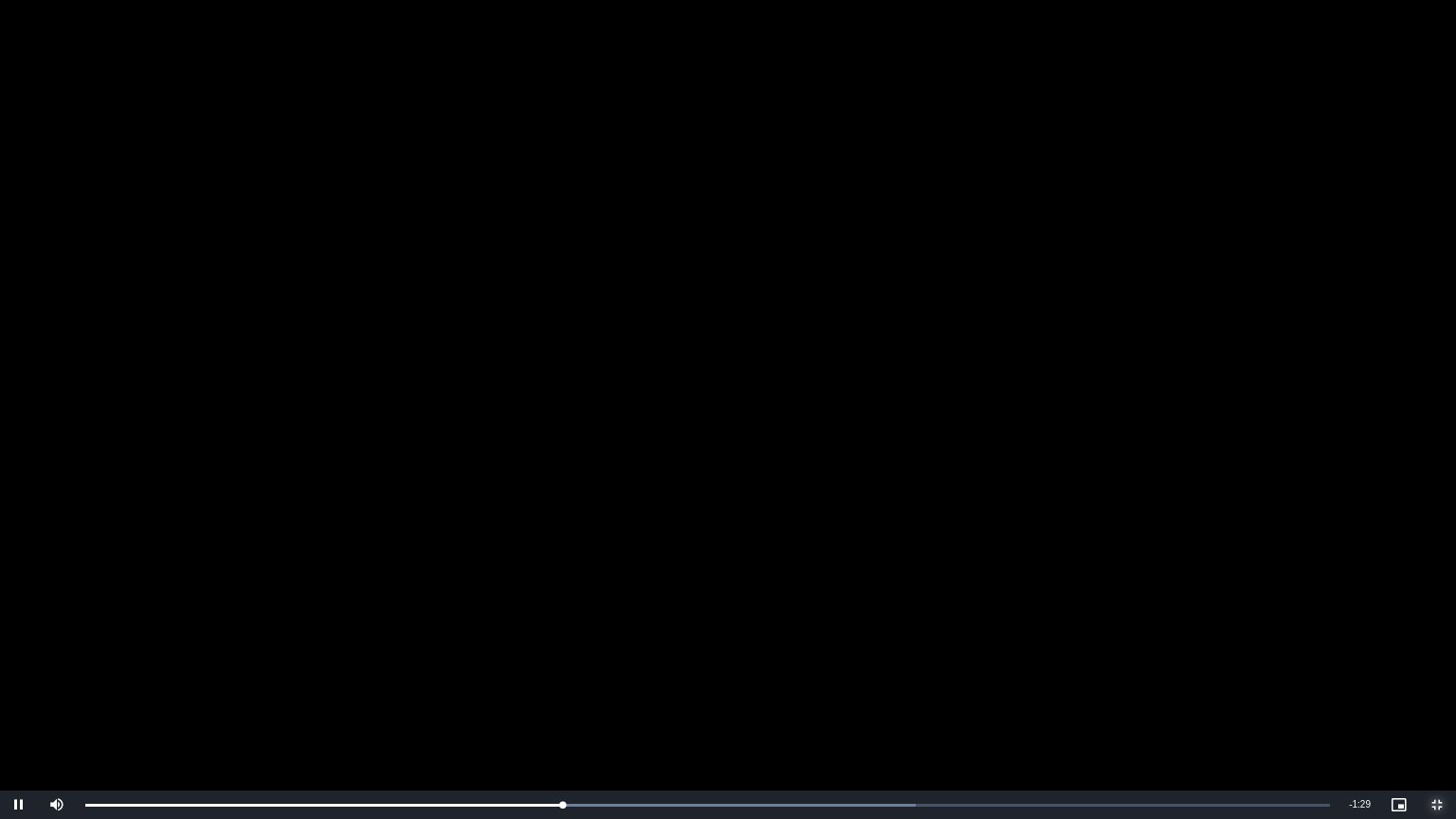 click at bounding box center [1437, 805] 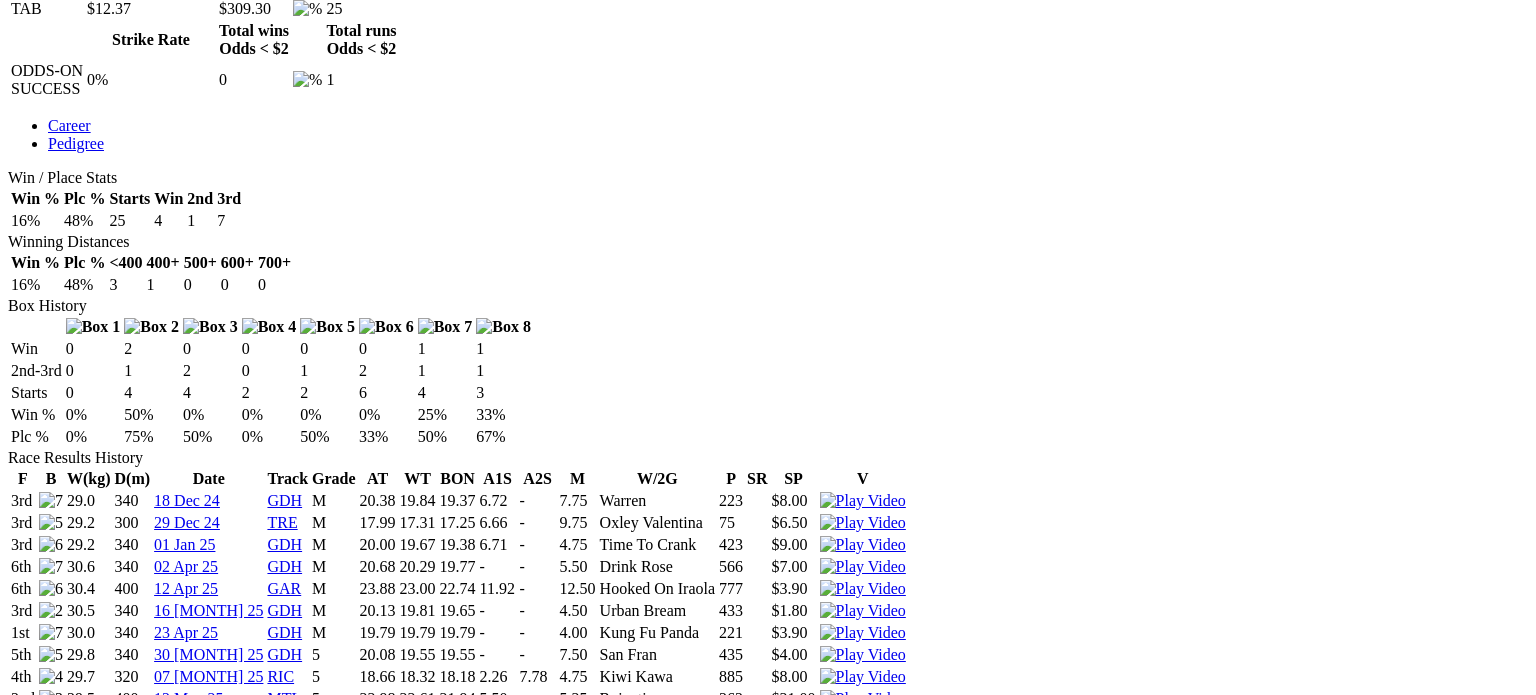 click at bounding box center (16, 4340) 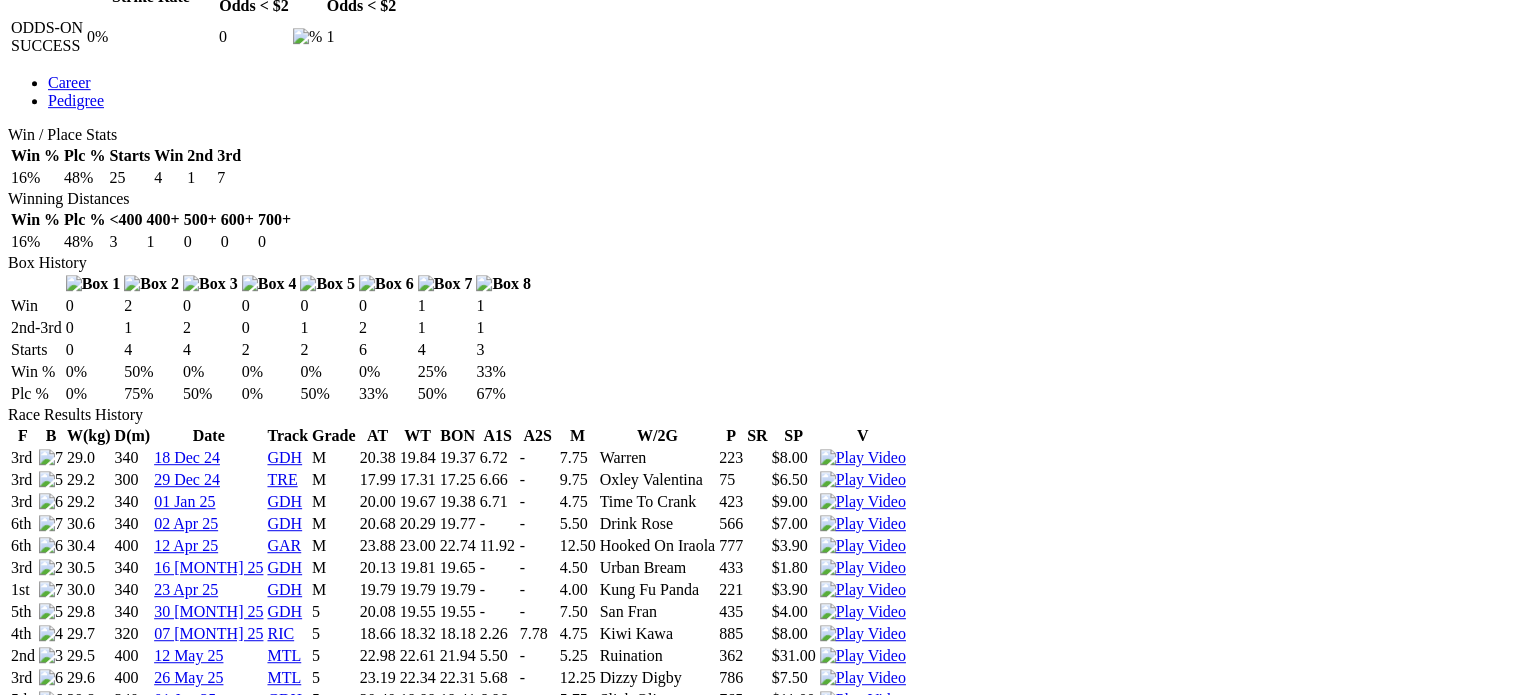scroll, scrollTop: 1062, scrollLeft: 0, axis: vertical 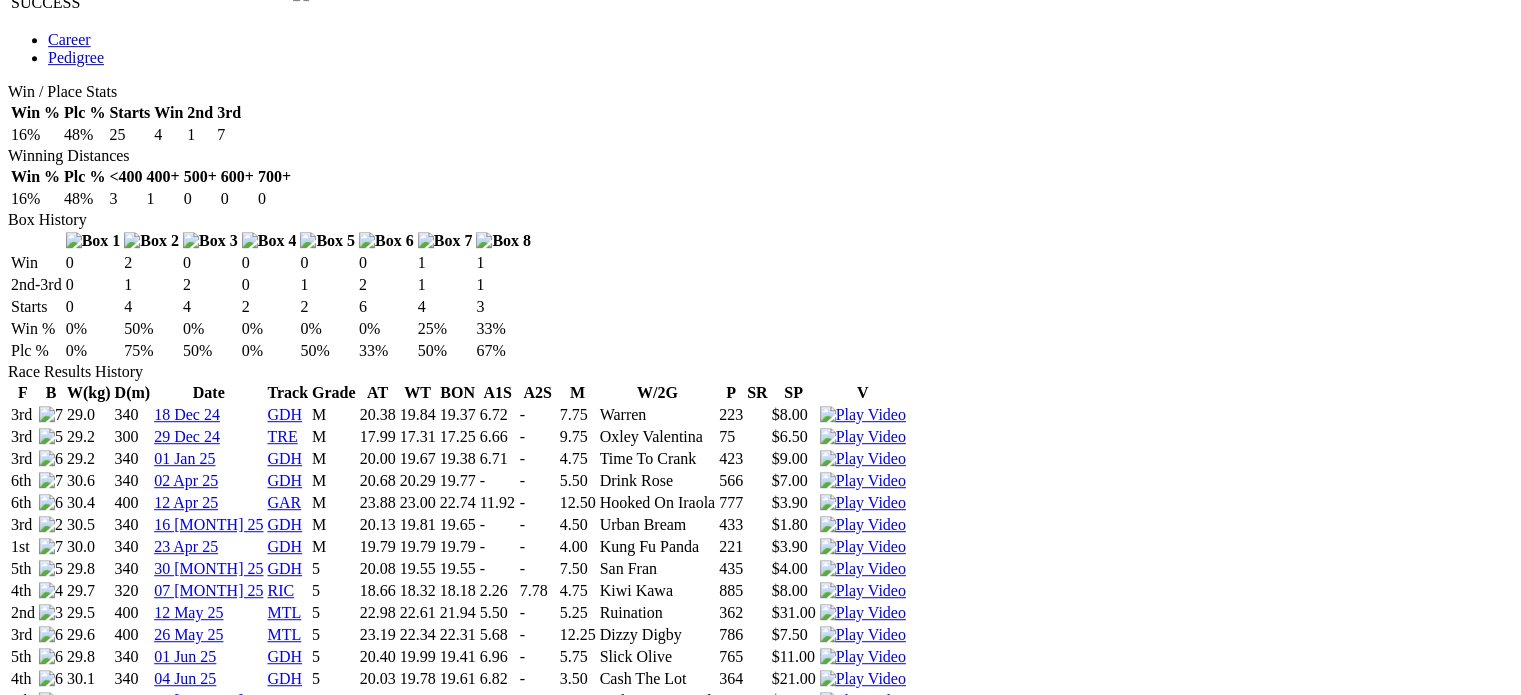 click at bounding box center (863, 723) 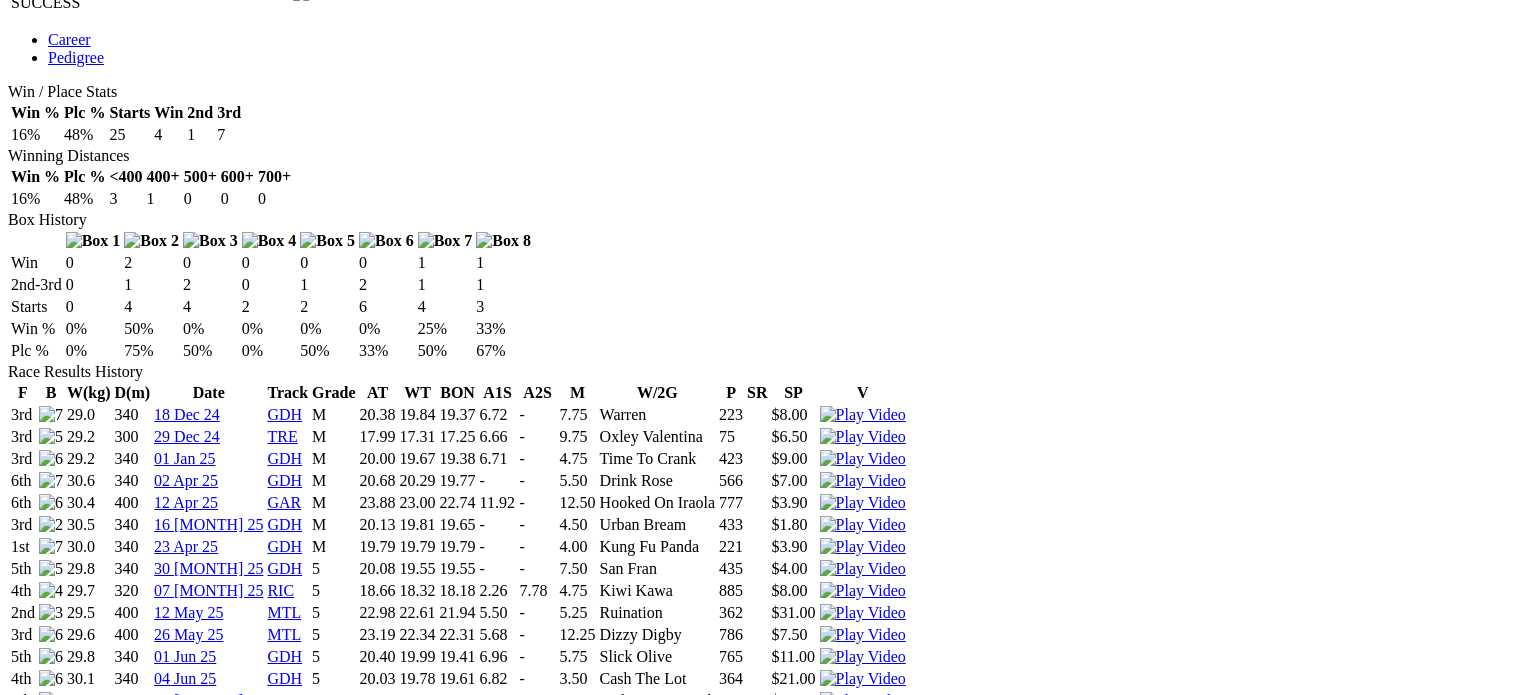 click at bounding box center [158, 4400] 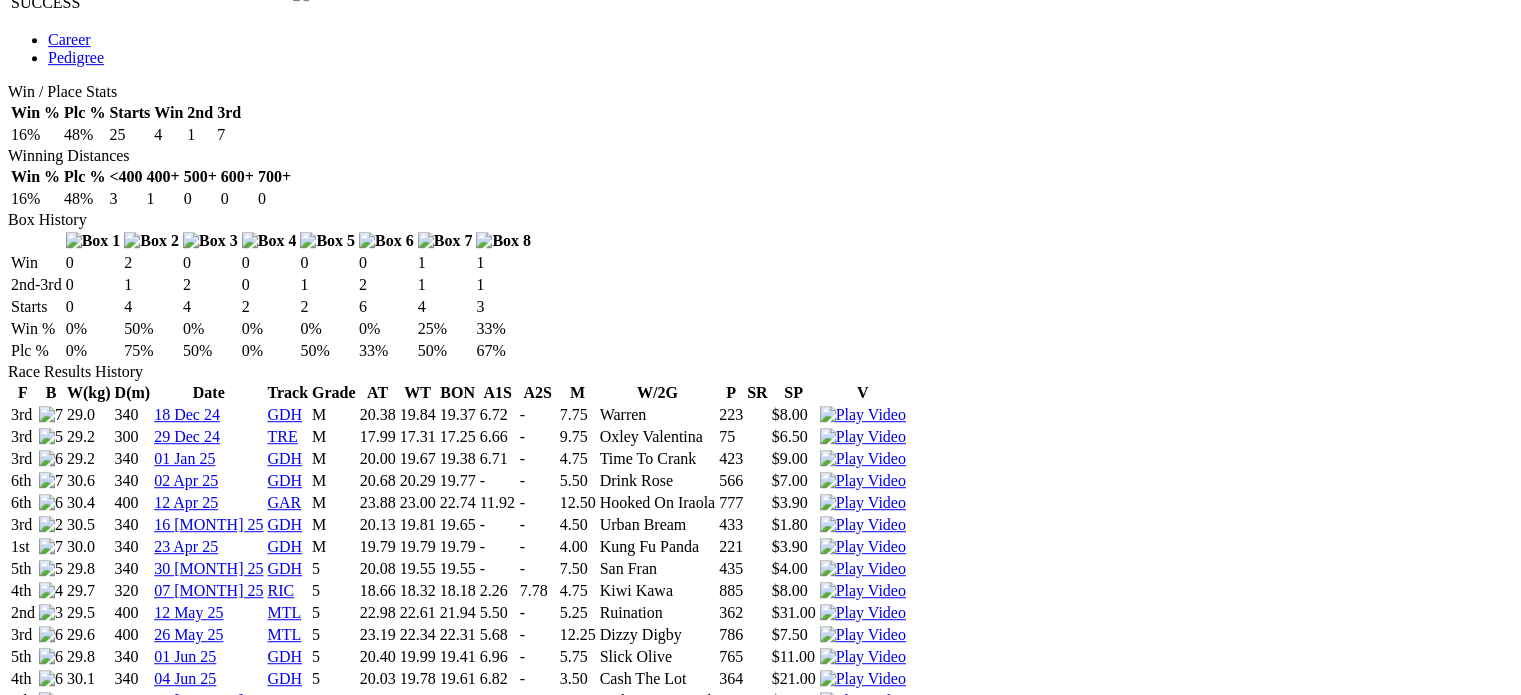 click at bounding box center (863, 767) 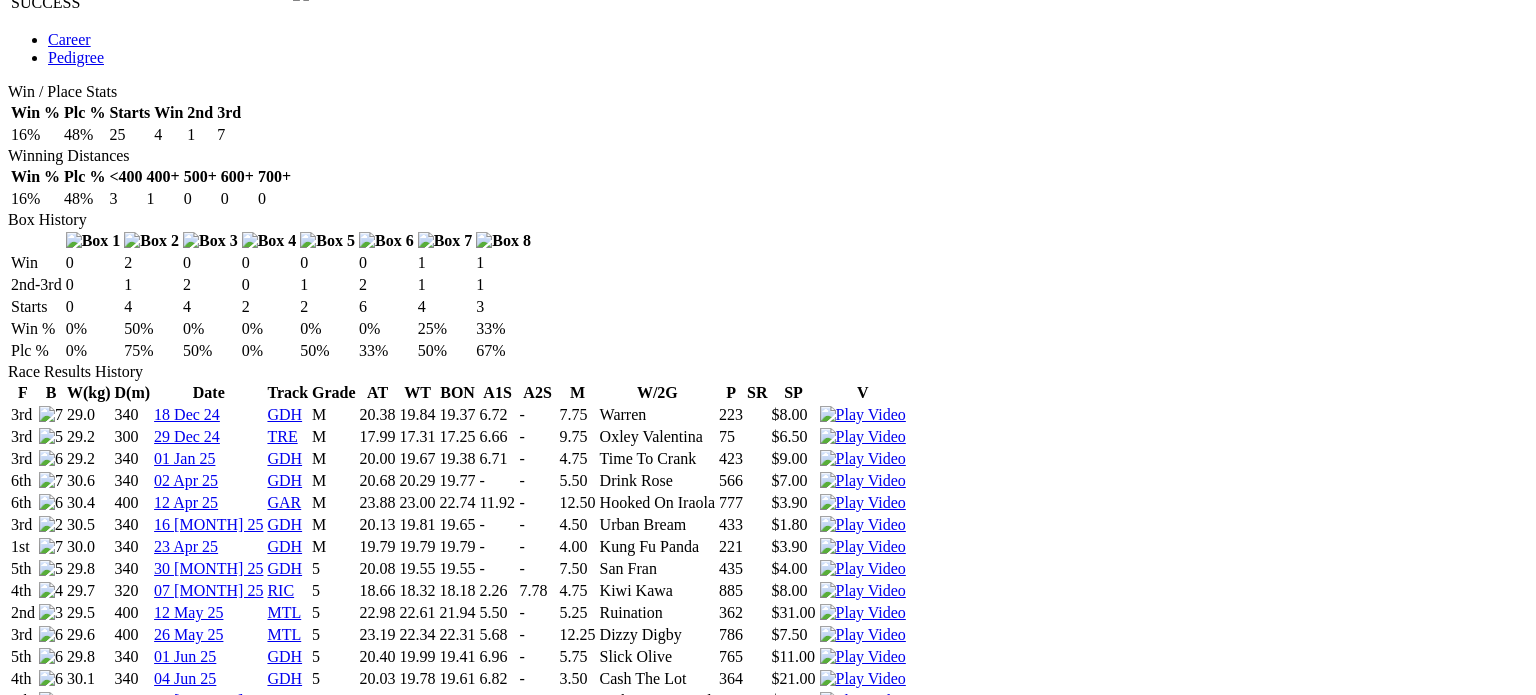 click at bounding box center (248, 4460) 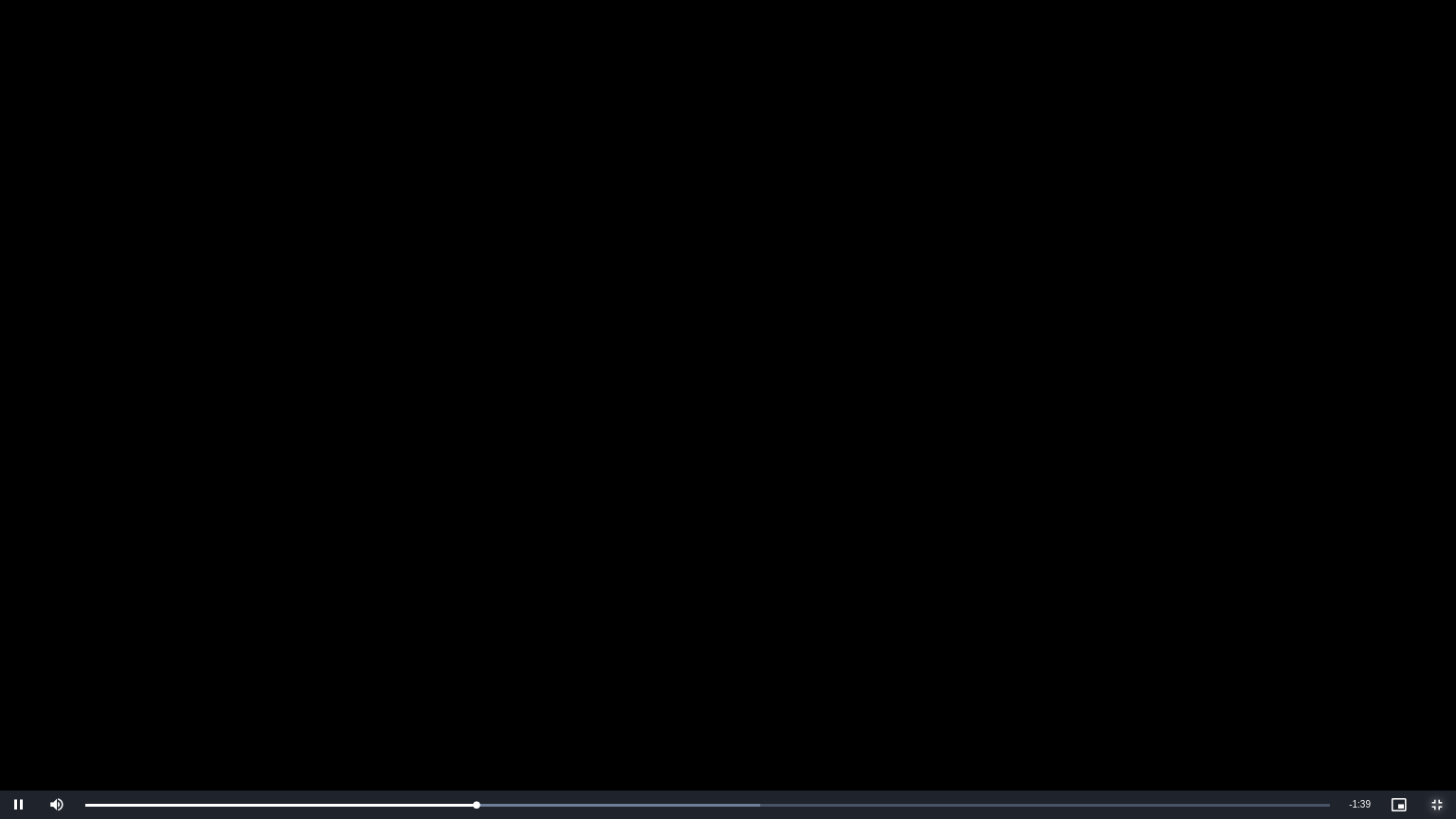 click at bounding box center (1437, 805) 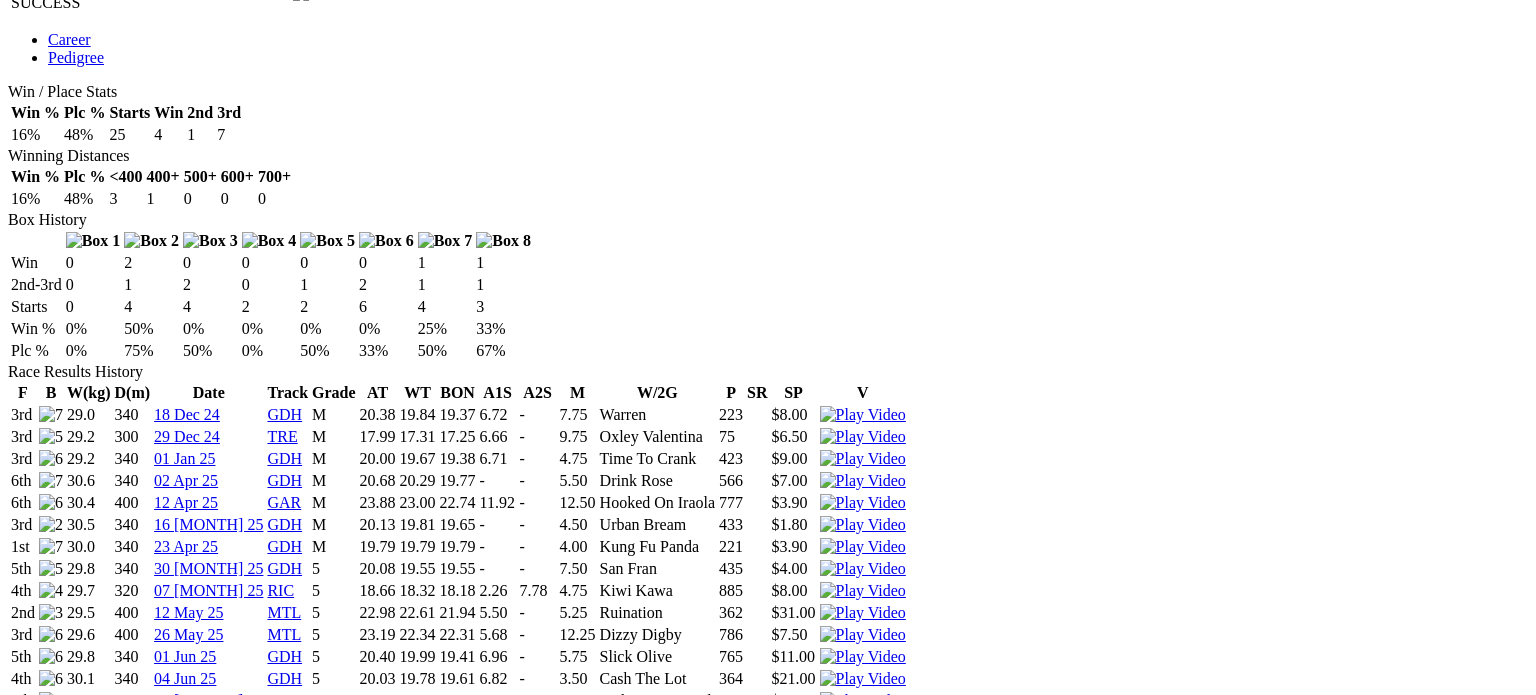 click at bounding box center [16, 4254] 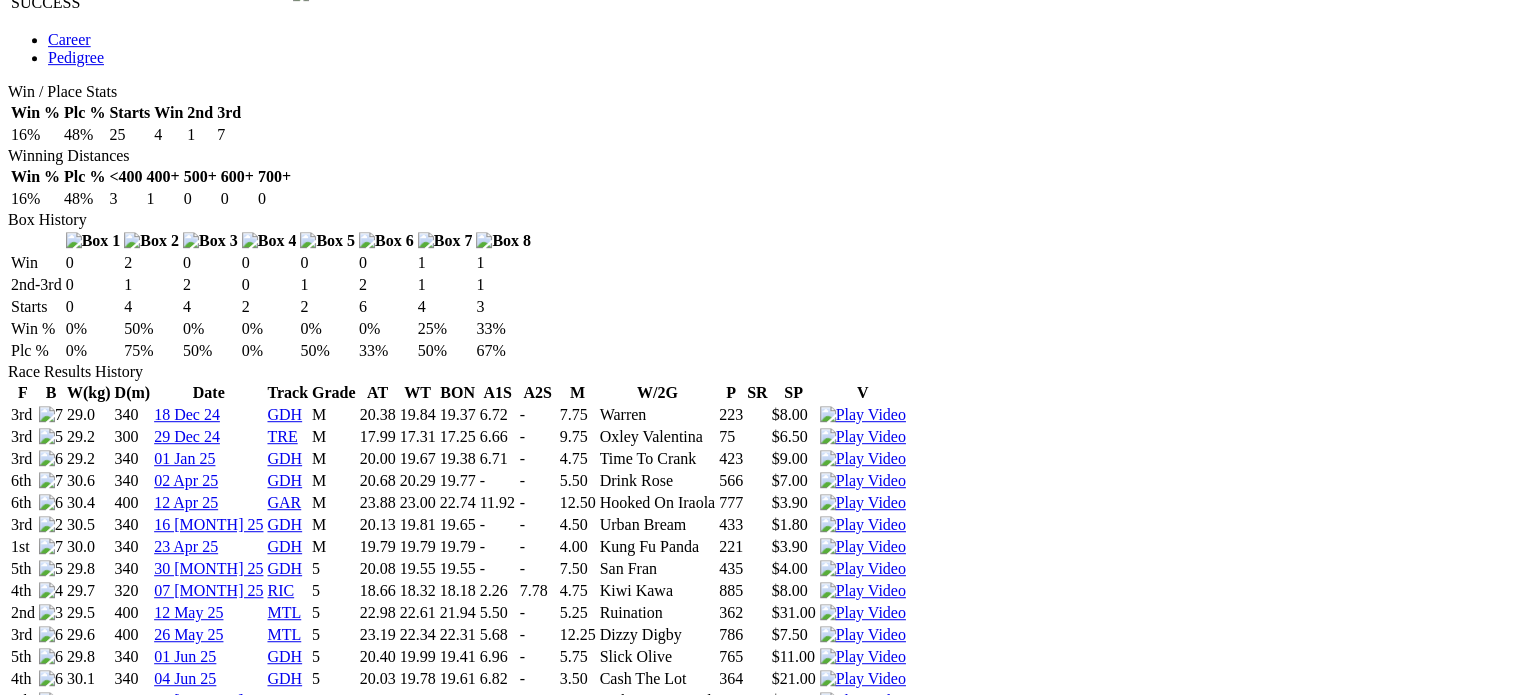 drag, startPoint x: 1514, startPoint y: 236, endPoint x: 1509, endPoint y: 207, distance: 29.427877 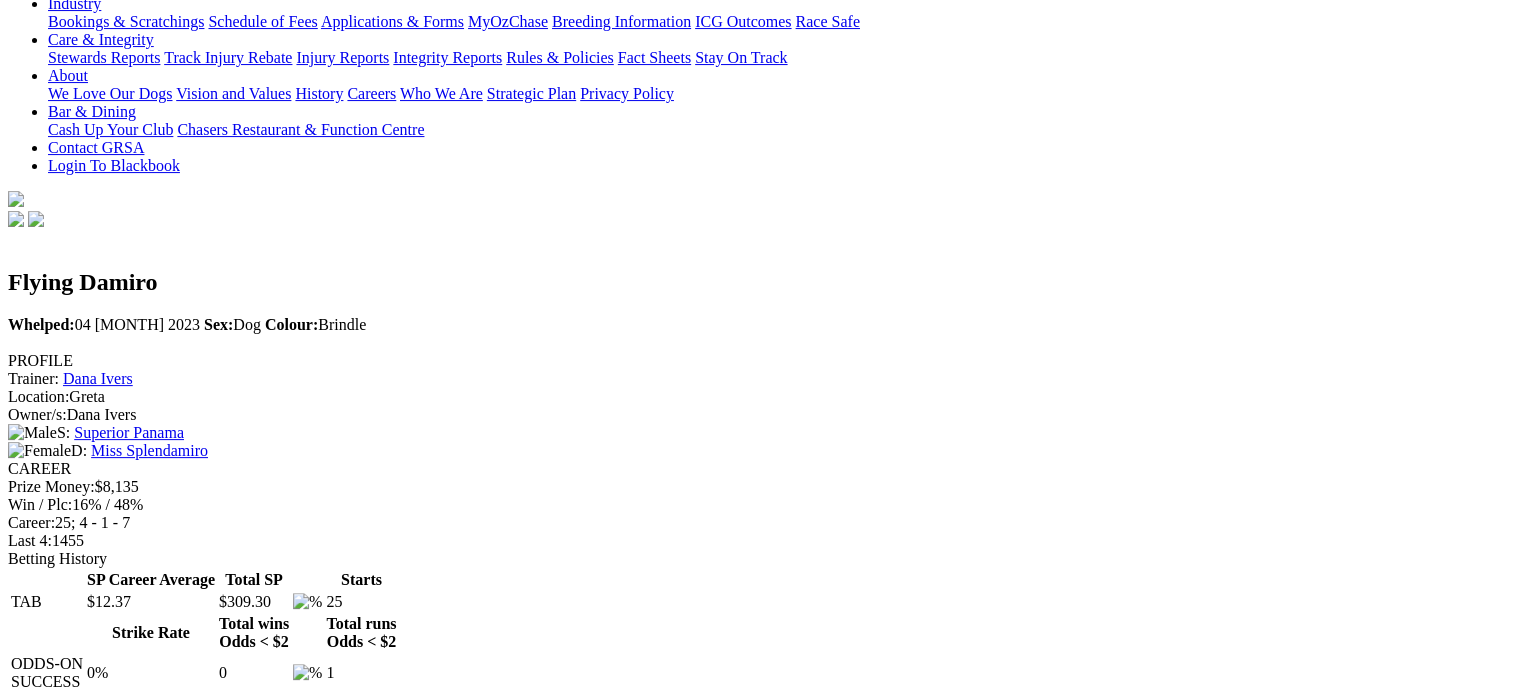 scroll, scrollTop: 371, scrollLeft: 0, axis: vertical 